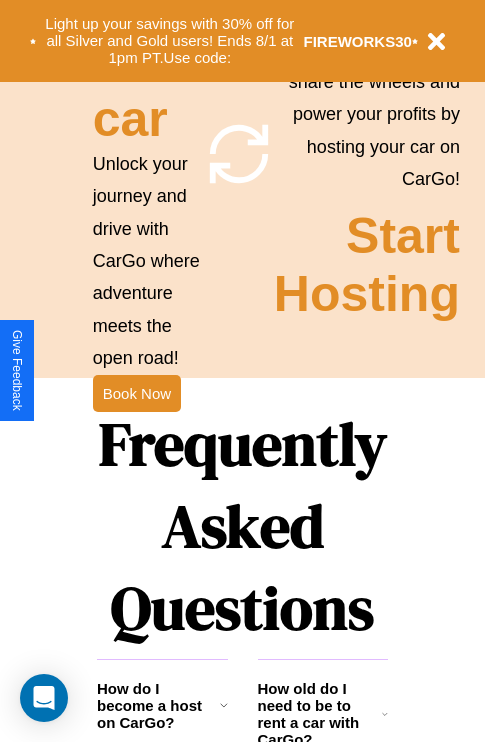 scroll, scrollTop: 1947, scrollLeft: 0, axis: vertical 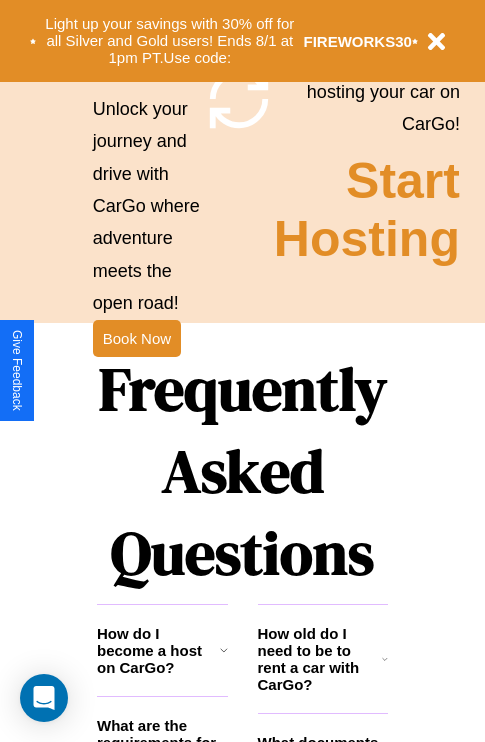 click on "Frequently Asked Questions" at bounding box center [242, 471] 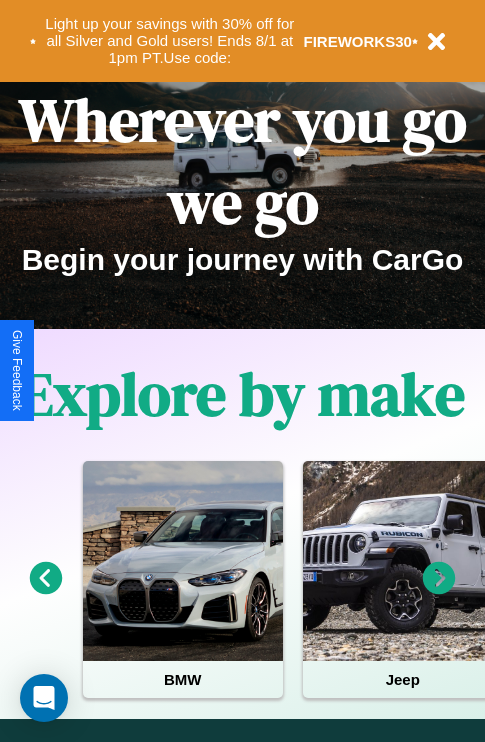 scroll, scrollTop: 0, scrollLeft: 0, axis: both 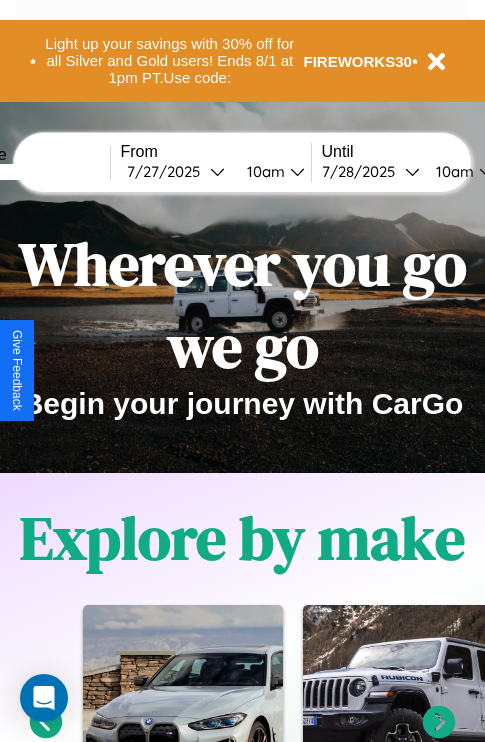 click at bounding box center [35, 172] 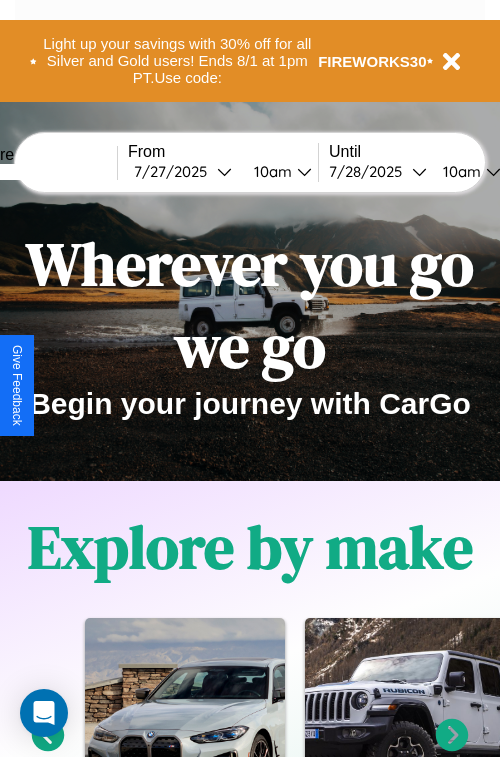 select on "*" 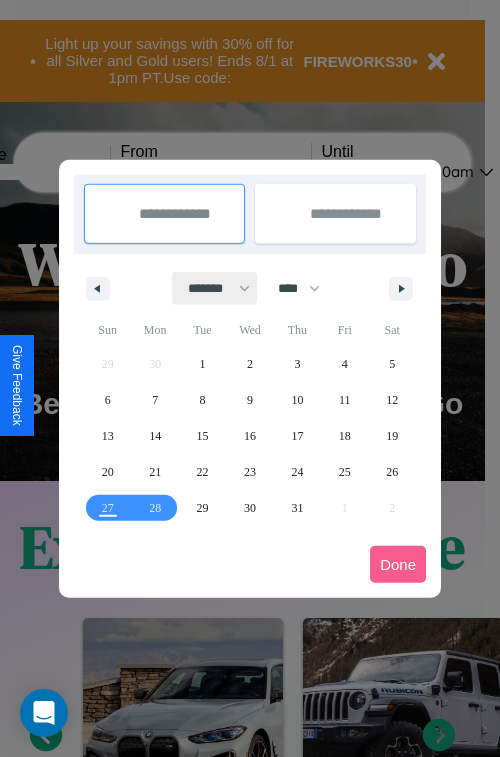 click on "******* ******** ***** ***** *** **** **** ****** ********* ******* ******** ********" at bounding box center [215, 288] 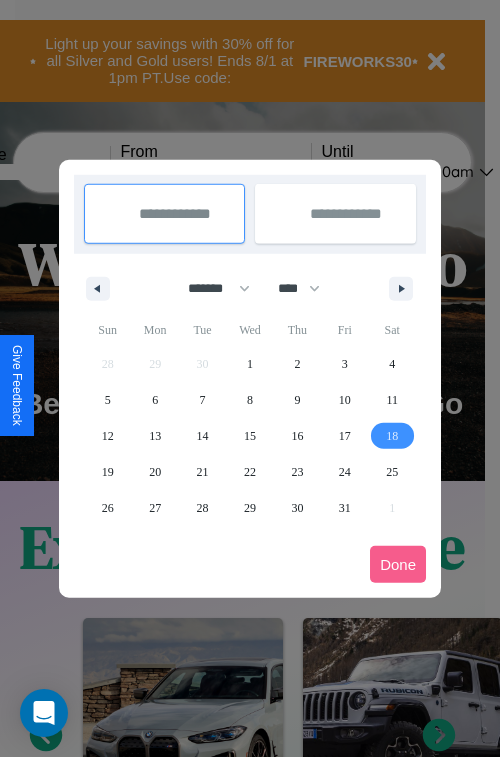 click on "18" at bounding box center [392, 436] 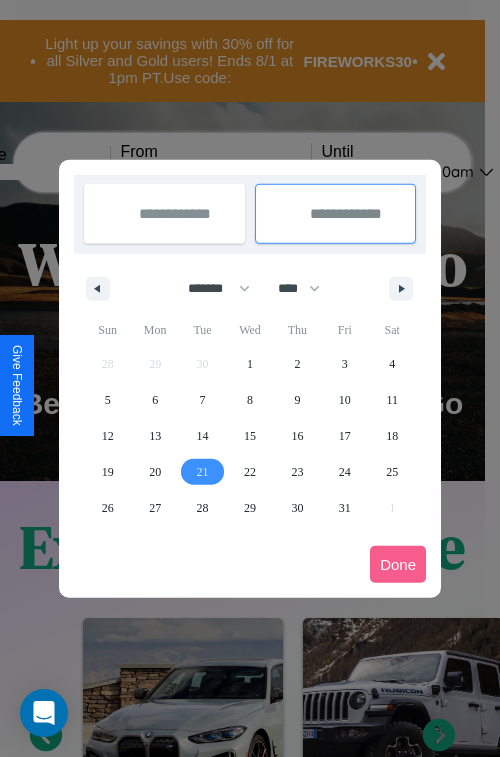 click on "21" at bounding box center [203, 472] 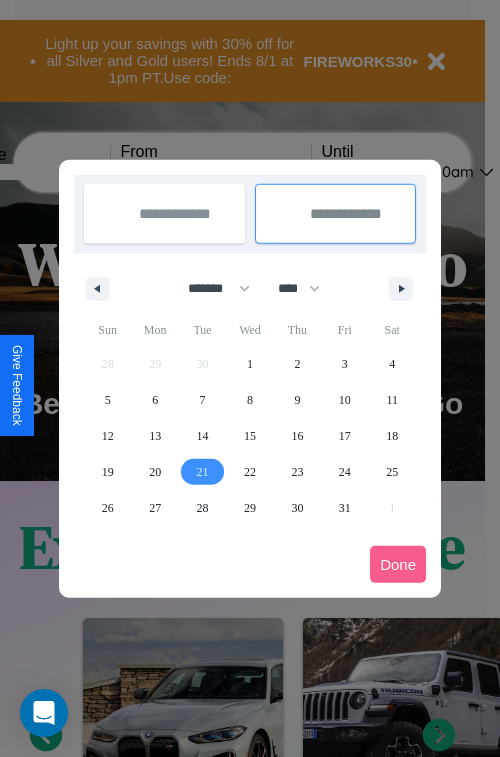 type on "**********" 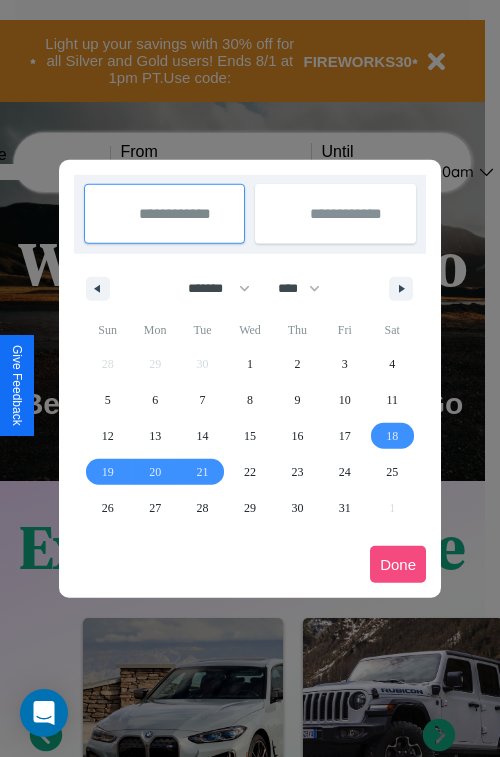 click on "Done" at bounding box center [398, 564] 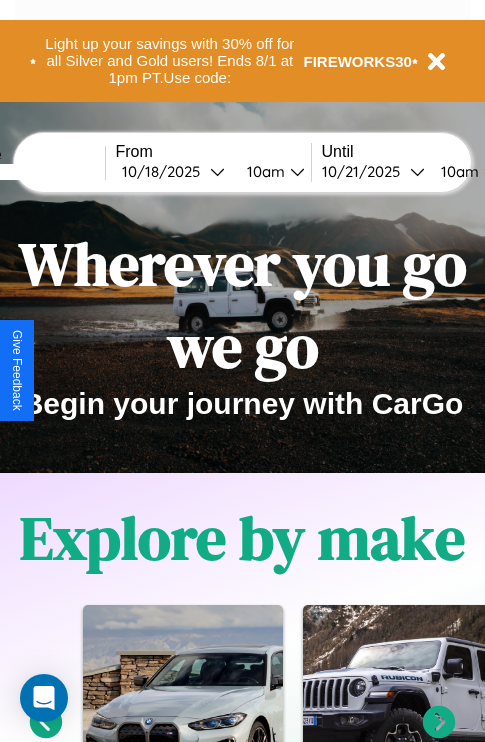 scroll, scrollTop: 0, scrollLeft: 80, axis: horizontal 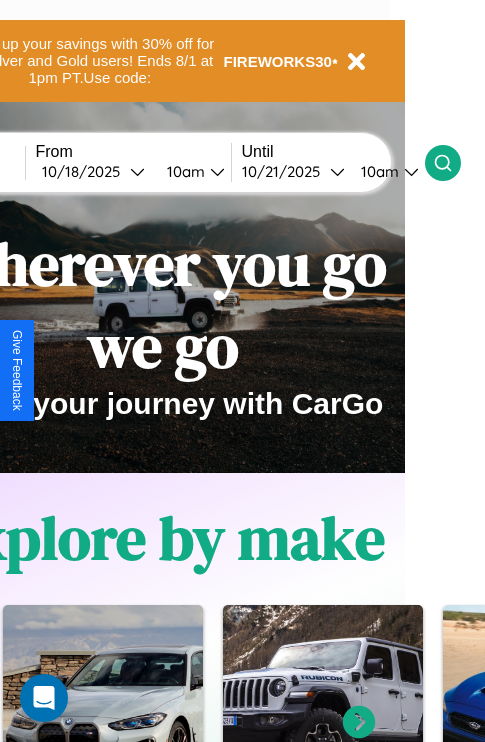 click 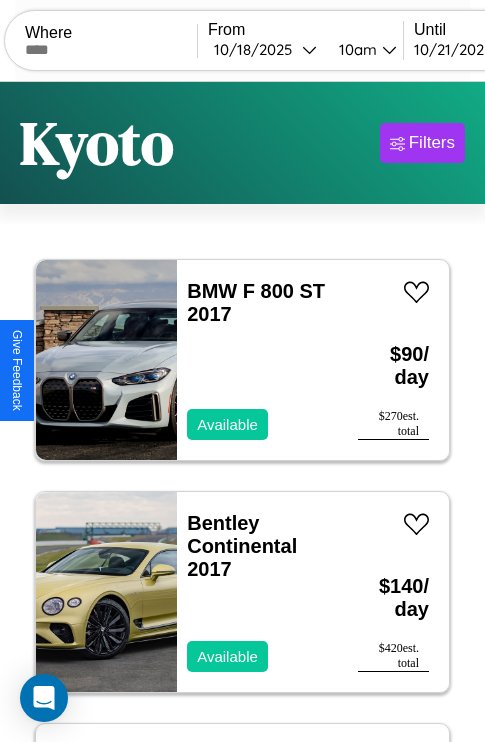 scroll, scrollTop: 95, scrollLeft: 0, axis: vertical 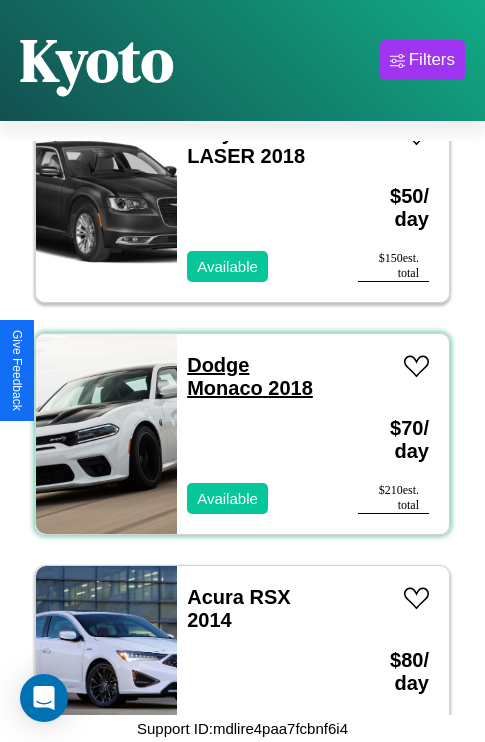 click on "Dodge   Monaco   2018" at bounding box center (250, 376) 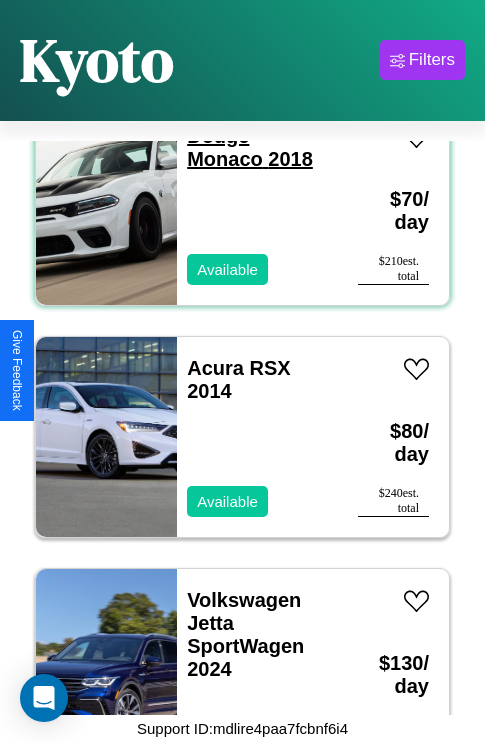 scroll, scrollTop: 1931, scrollLeft: 0, axis: vertical 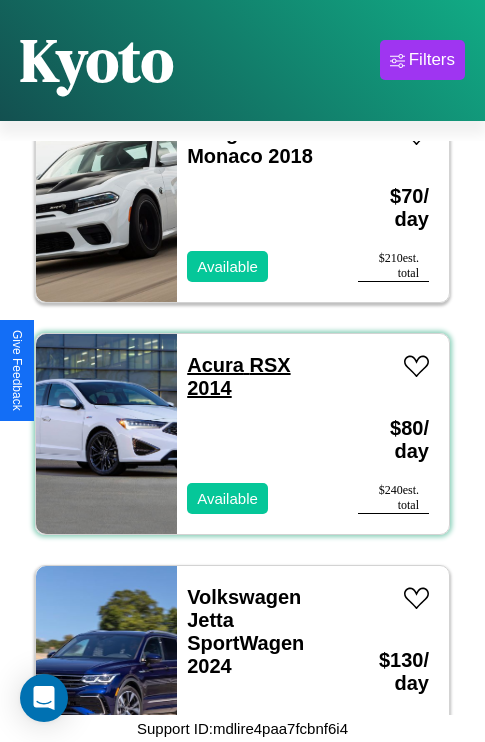 click on "Acura   RSX   2014" at bounding box center (238, 376) 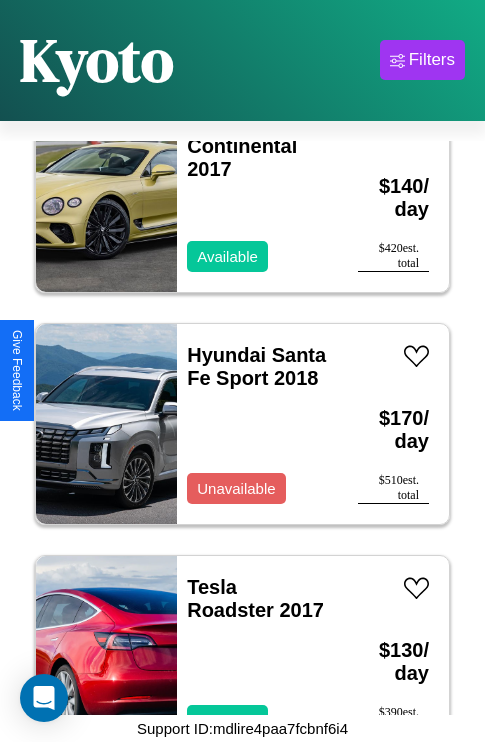 scroll, scrollTop: 307, scrollLeft: 0, axis: vertical 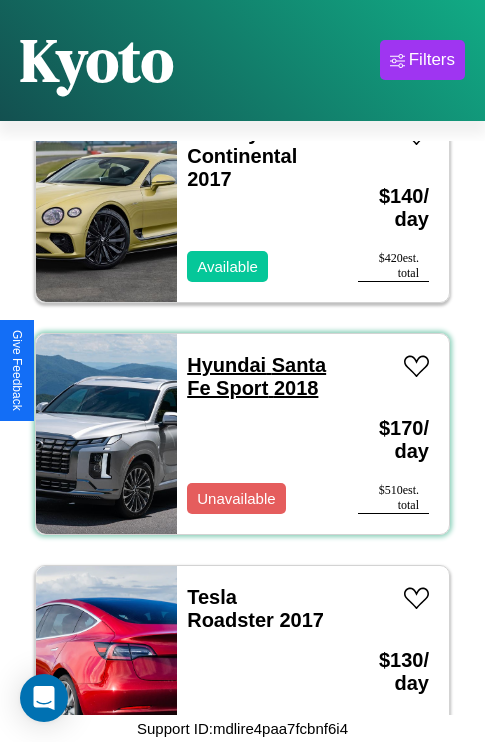 click on "Hyundai   Santa Fe Sport   2018" at bounding box center [256, 376] 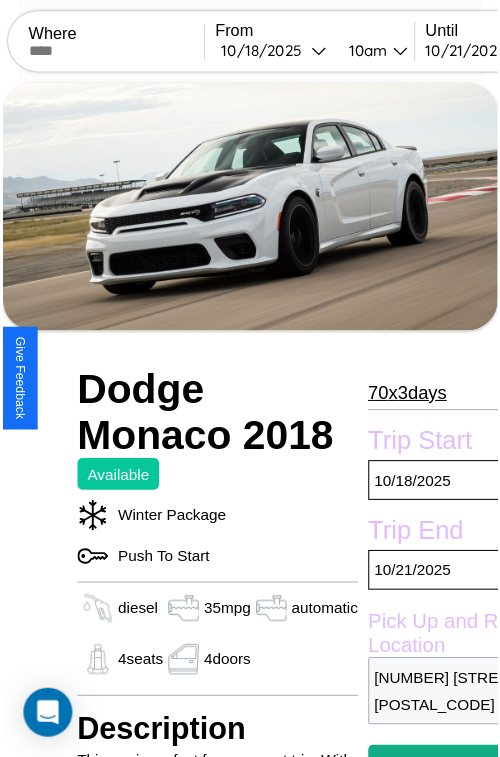 scroll, scrollTop: 99, scrollLeft: 88, axis: both 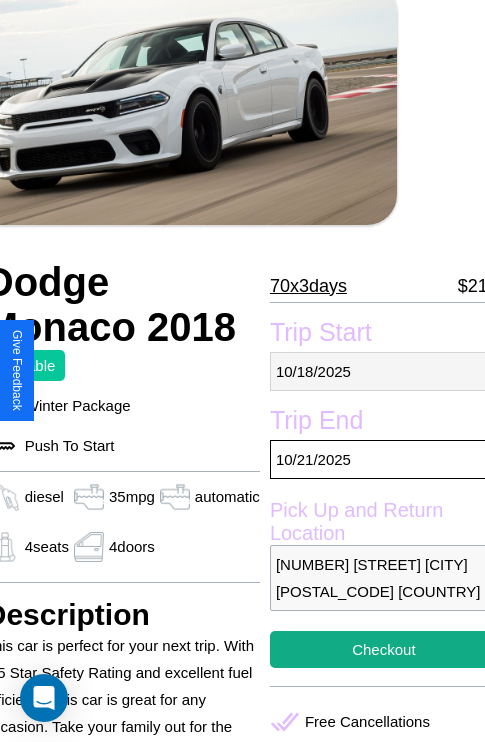 click on "[DATE]" at bounding box center [384, 371] 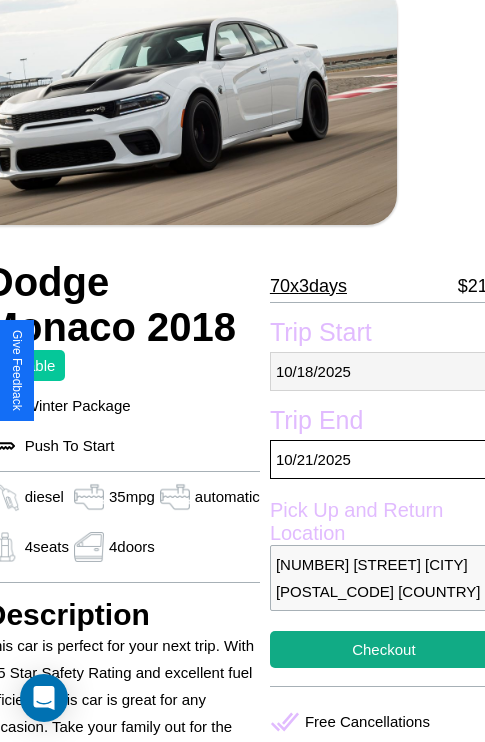 select on "*" 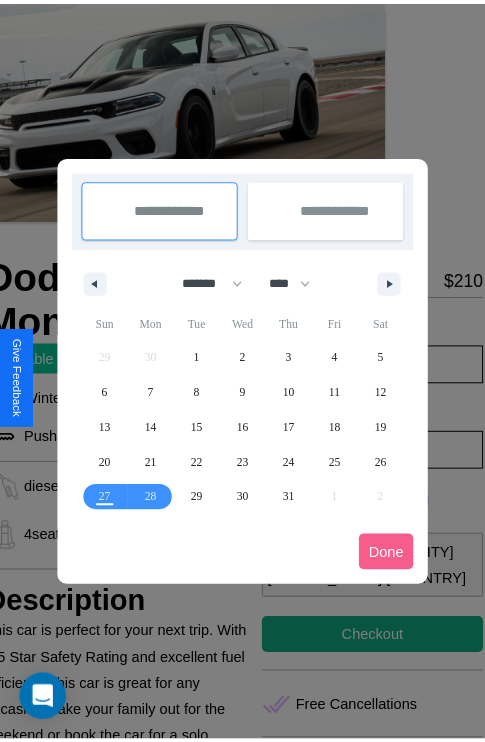 scroll, scrollTop: 0, scrollLeft: 88, axis: horizontal 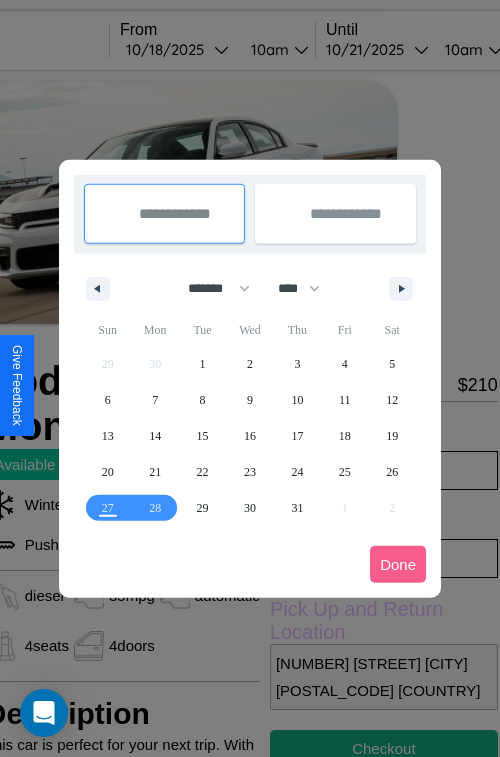 click at bounding box center (250, 378) 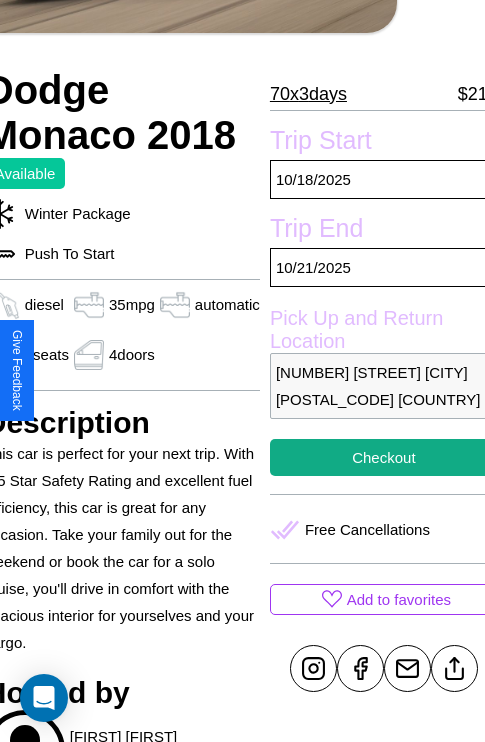 scroll, scrollTop: 377, scrollLeft: 88, axis: both 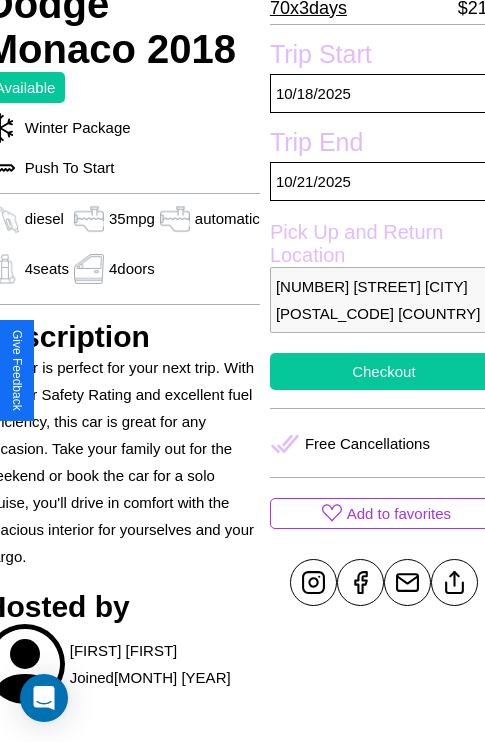 click on "Checkout" at bounding box center [384, 371] 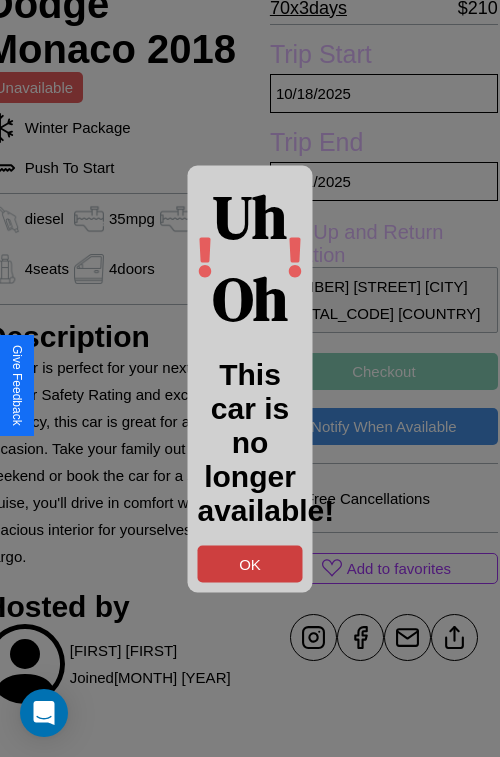 click on "OK" at bounding box center (250, 563) 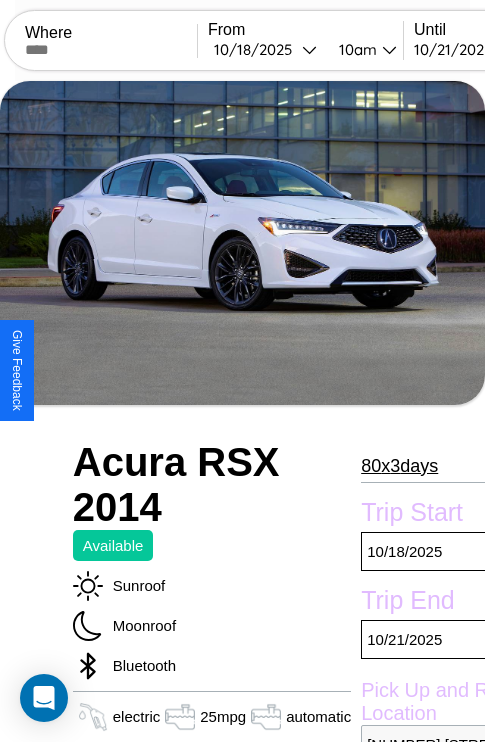 scroll, scrollTop: 459, scrollLeft: 96, axis: both 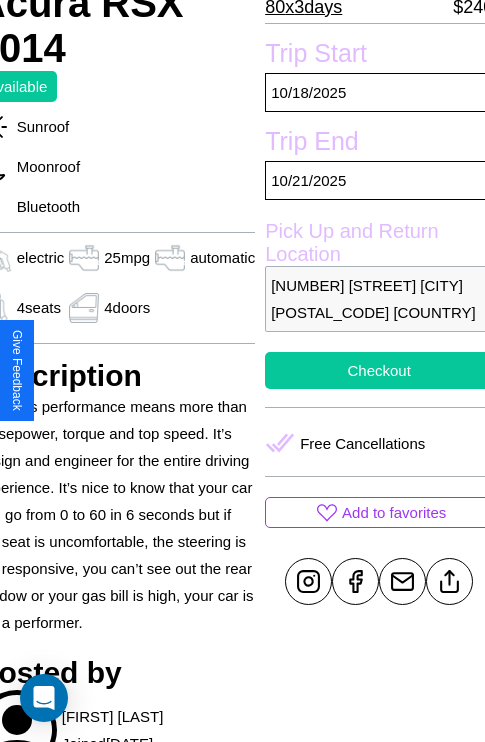 click on "Checkout" at bounding box center [379, 370] 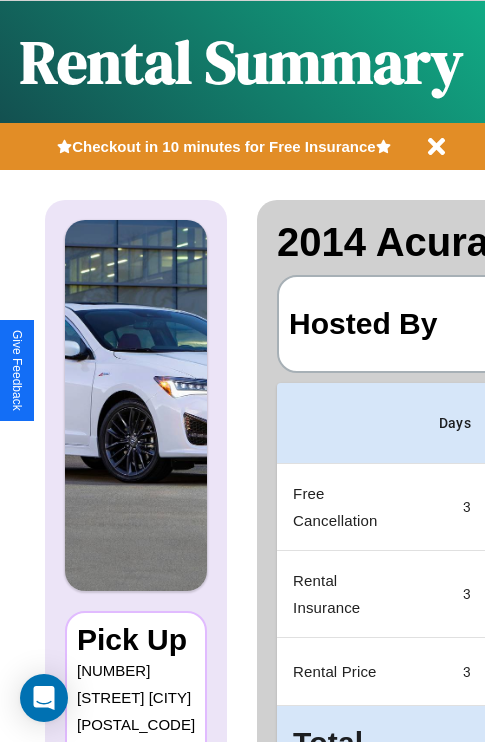 scroll, scrollTop: 0, scrollLeft: 383, axis: horizontal 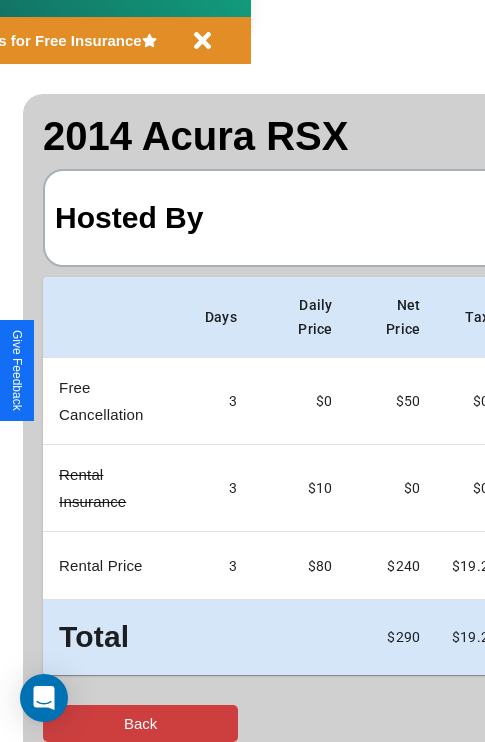 click on "Back" at bounding box center [140, 723] 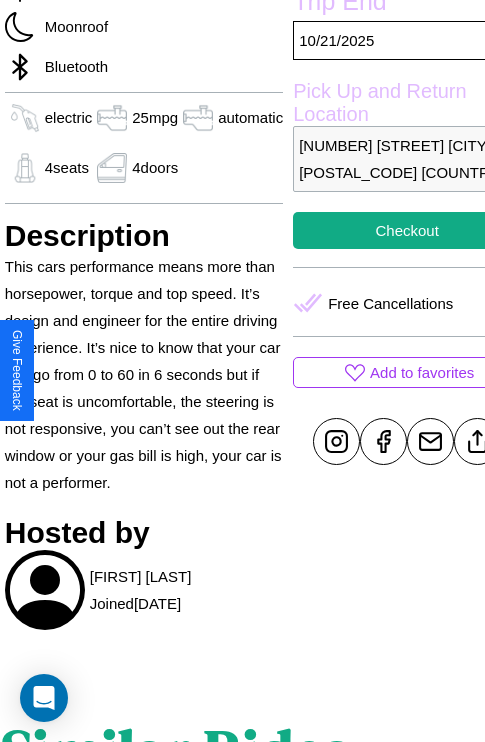 scroll, scrollTop: 670, scrollLeft: 76, axis: both 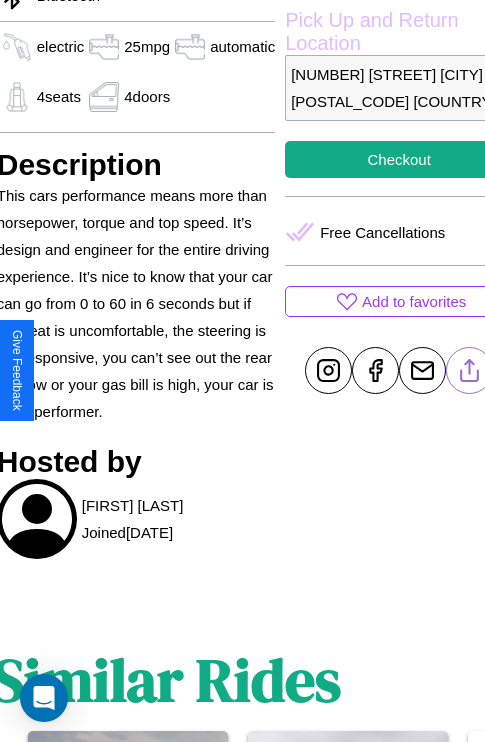 click 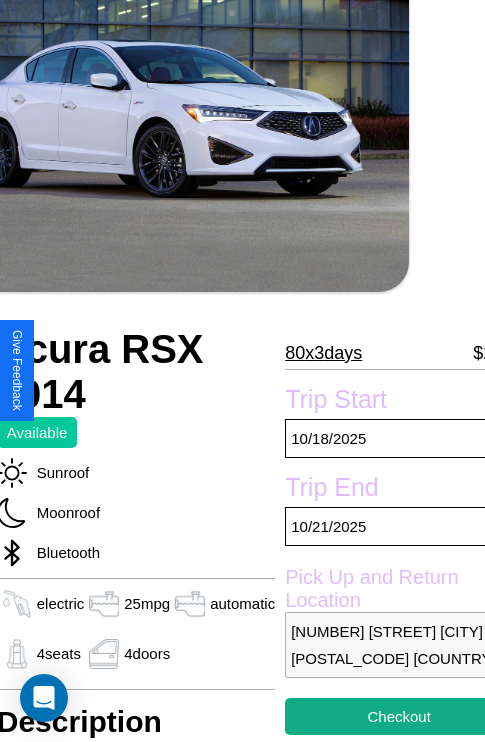 scroll, scrollTop: 95, scrollLeft: 76, axis: both 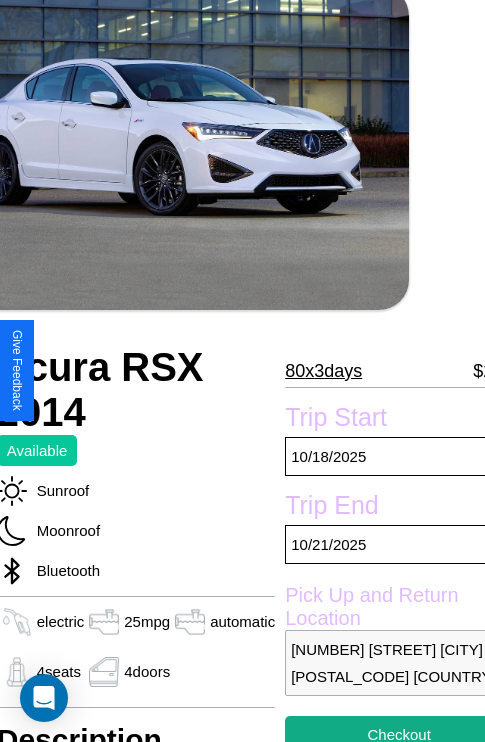 click on "80  x  3  days" at bounding box center (323, 371) 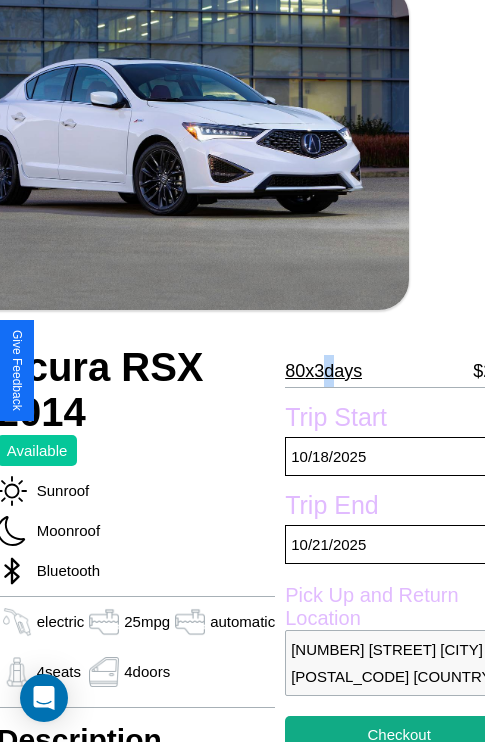 click on "80  x  3  days" at bounding box center (323, 371) 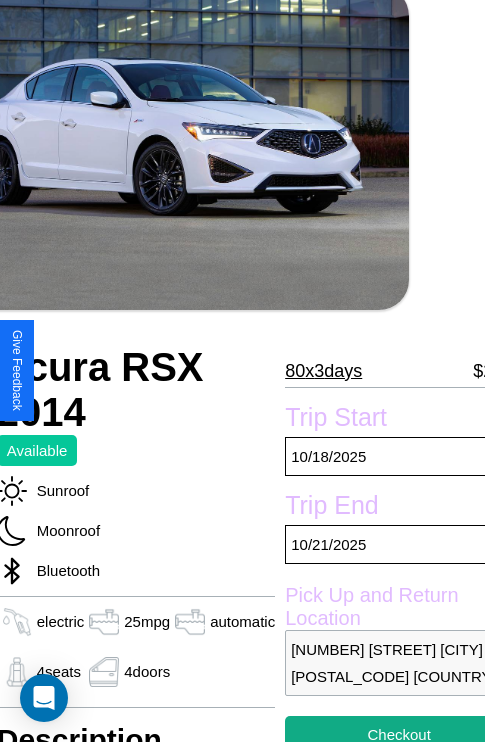 click on "80  x  3  days" at bounding box center [323, 371] 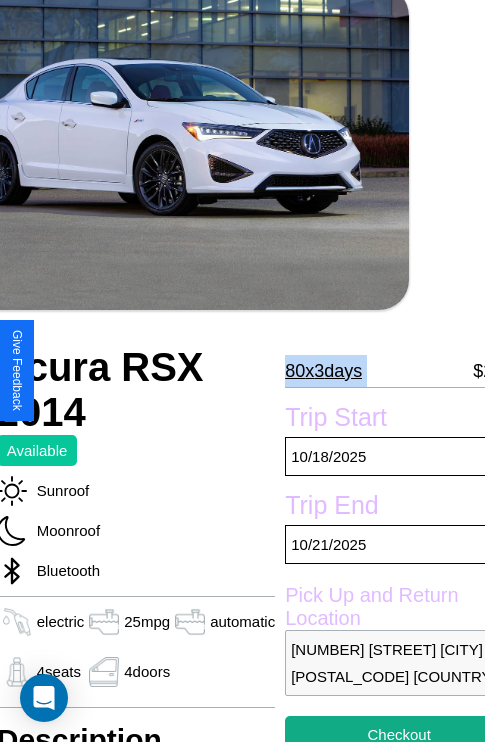 click on "80  x  3  days" at bounding box center [323, 371] 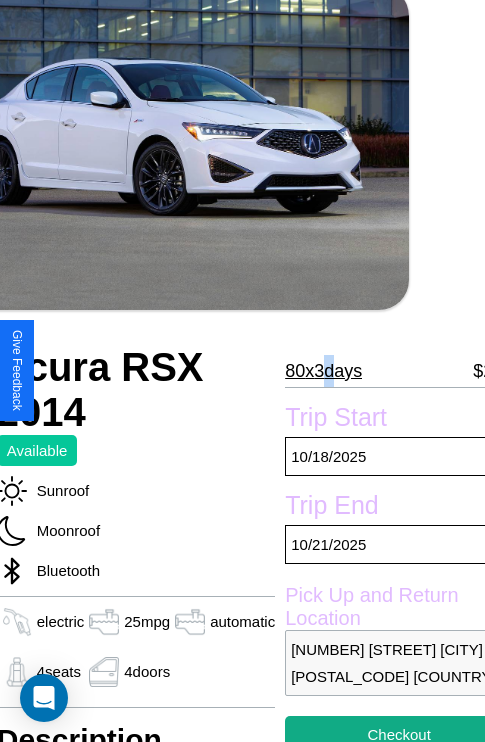 click on "80  x  3  days" at bounding box center [323, 371] 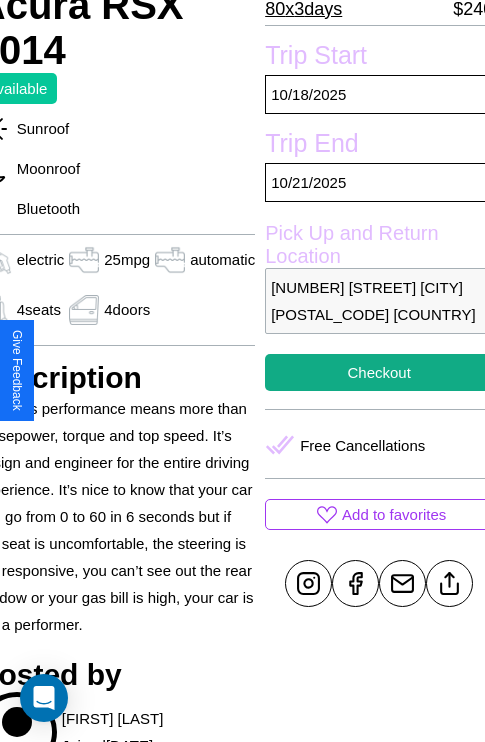 scroll, scrollTop: 459, scrollLeft: 96, axis: both 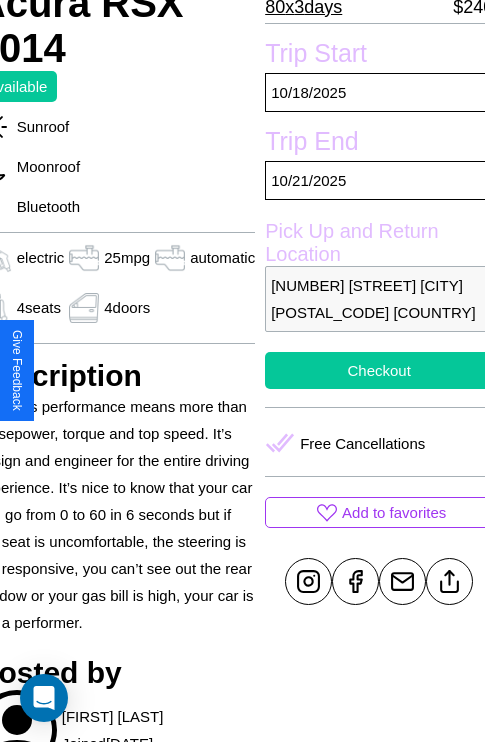 click on "Checkout" at bounding box center [379, 370] 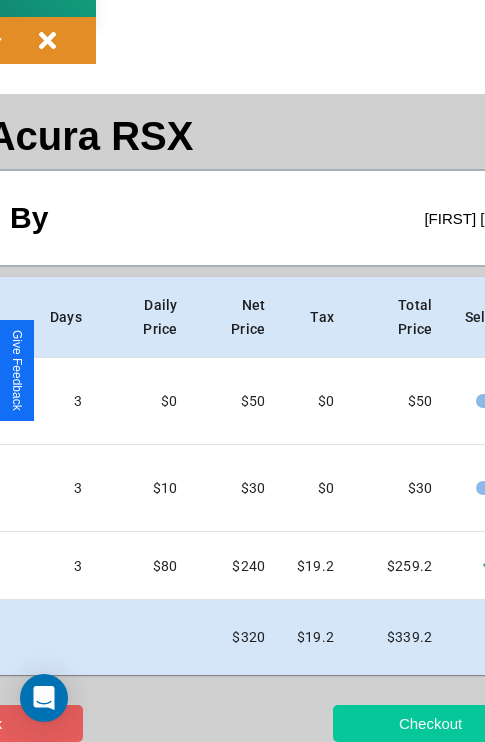 click on "Checkout" at bounding box center (430, 723) 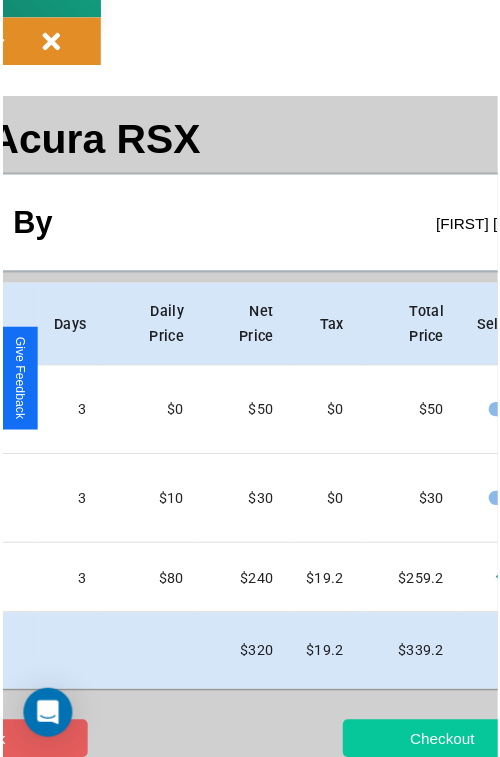 scroll, scrollTop: 0, scrollLeft: 0, axis: both 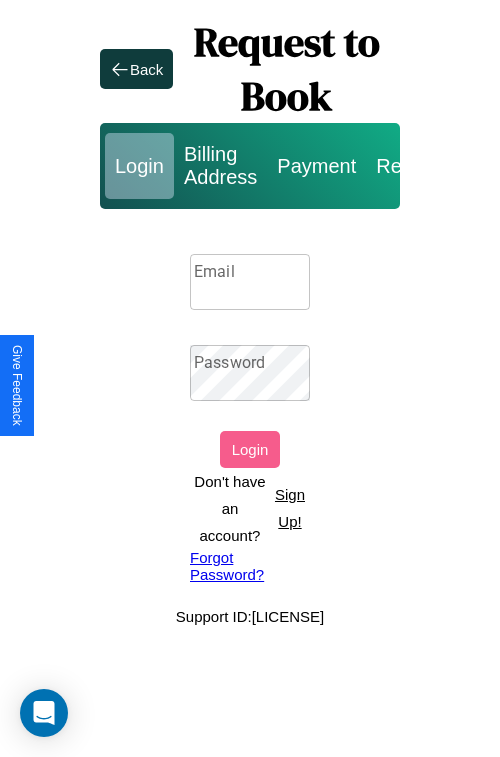 click on "Sign Up!" at bounding box center [290, 508] 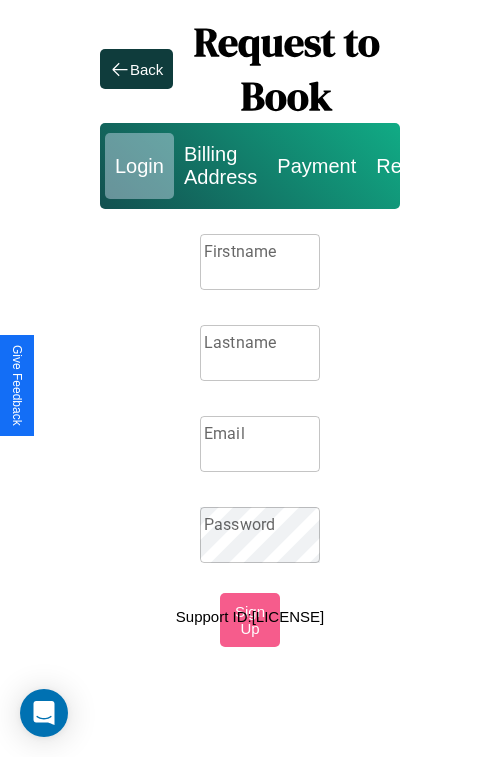 click on "Firstname" at bounding box center [260, 262] 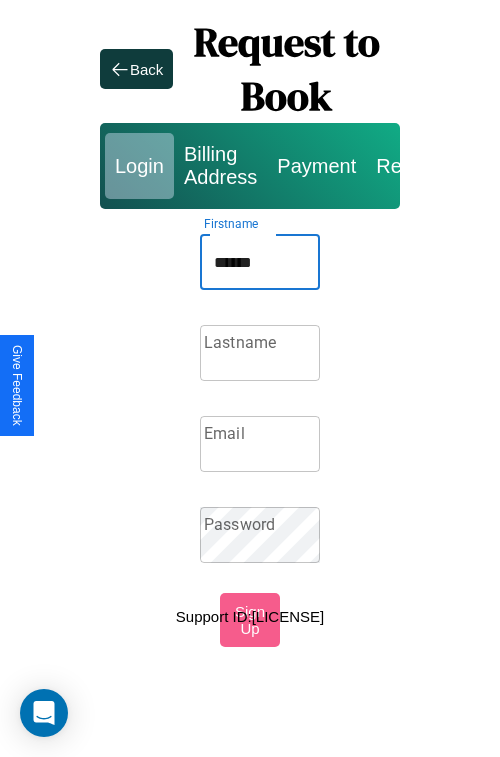 type on "******" 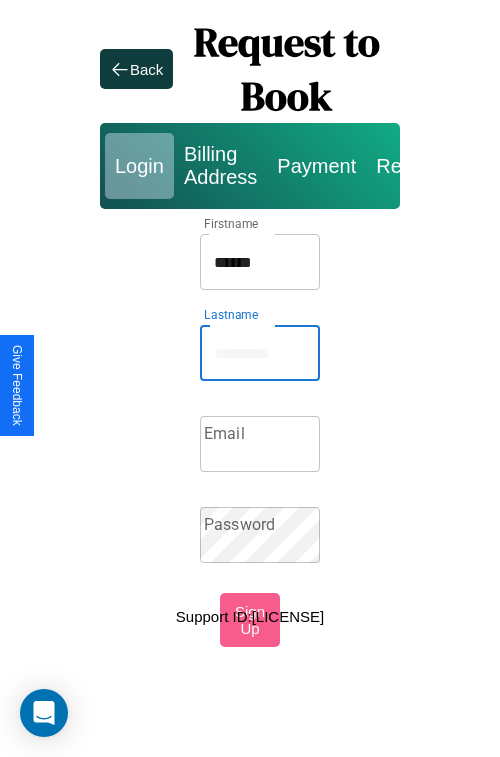 click on "Lastname" at bounding box center (260, 353) 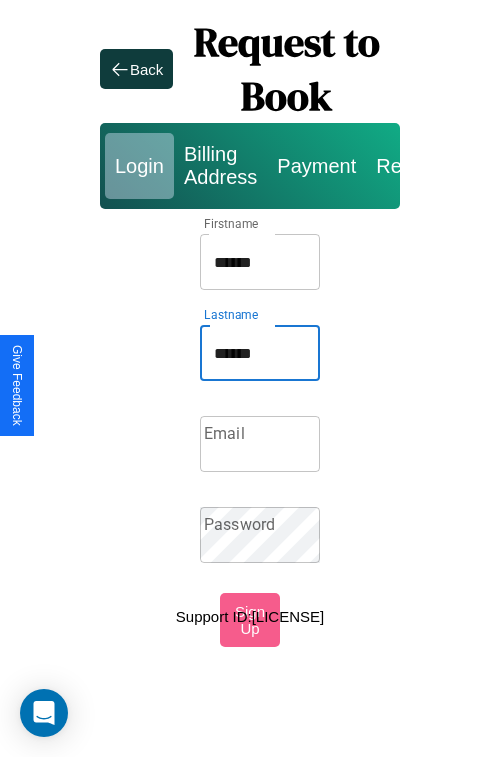 type on "******" 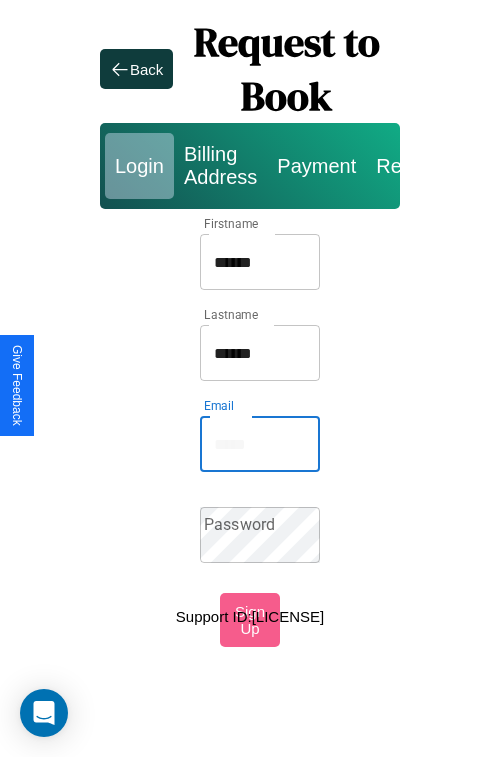 click on "Email" at bounding box center (260, 444) 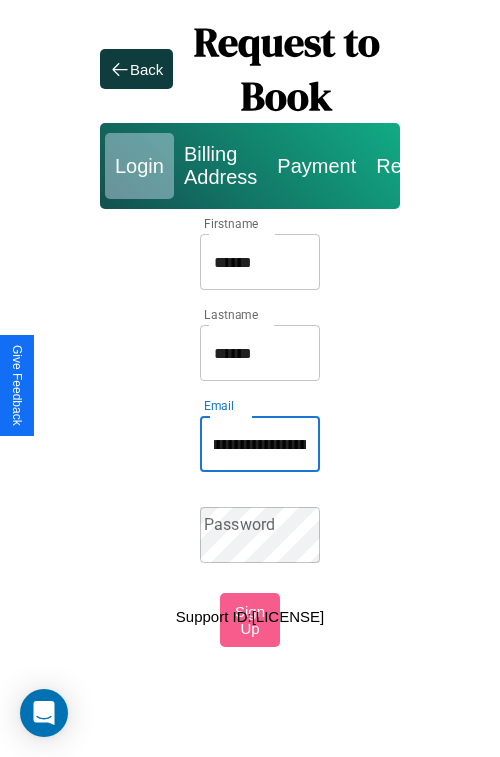 scroll, scrollTop: 0, scrollLeft: 104, axis: horizontal 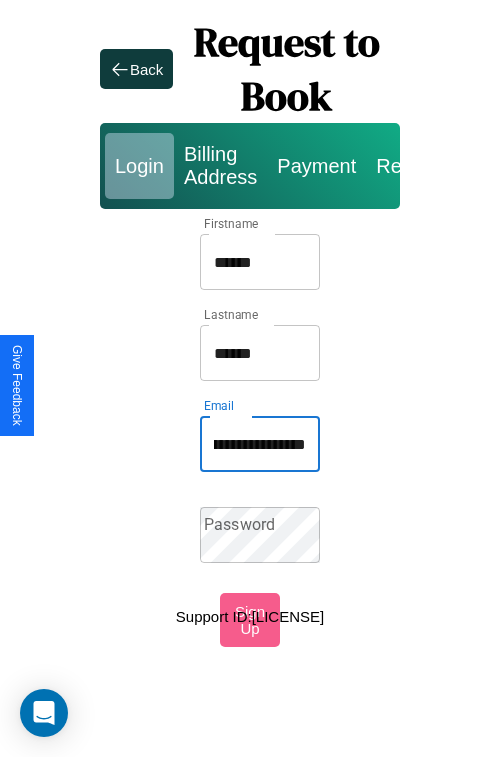 type on "**********" 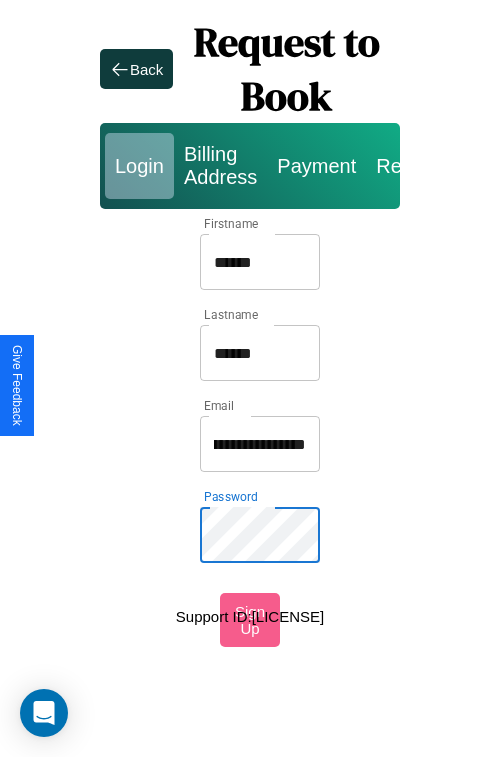 scroll, scrollTop: 0, scrollLeft: 0, axis: both 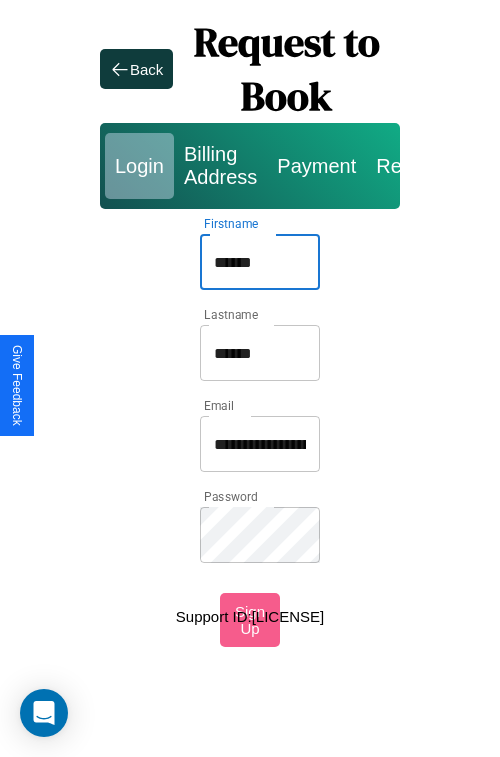 click on "******" at bounding box center [260, 262] 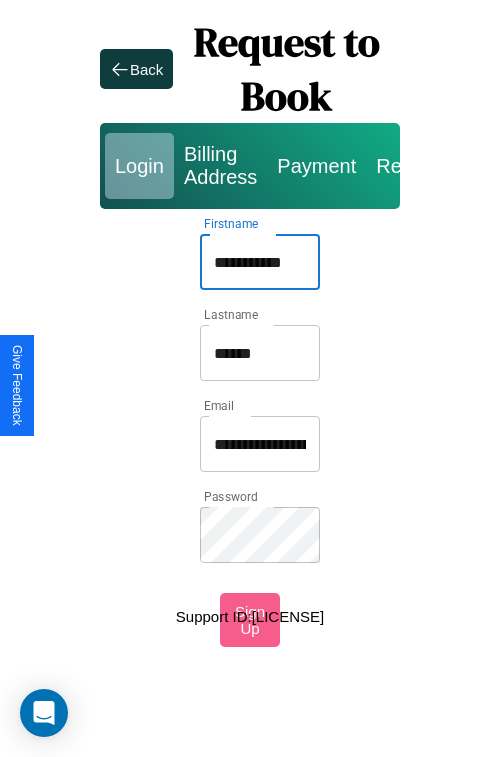 type on "**********" 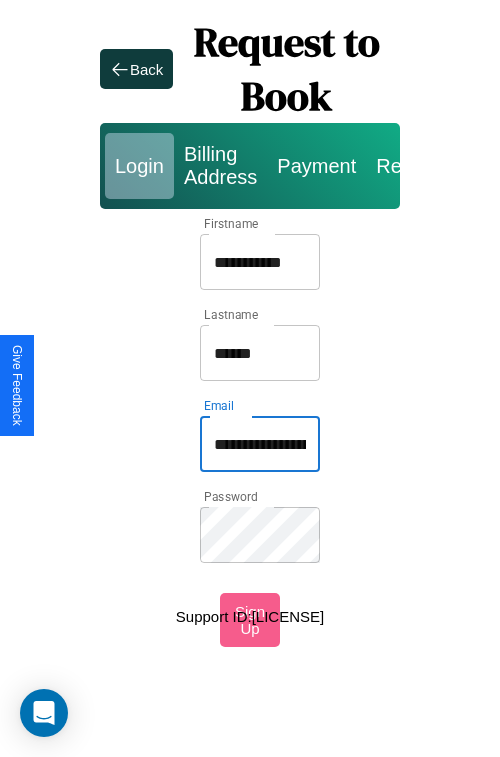 click on "**********" at bounding box center [260, 444] 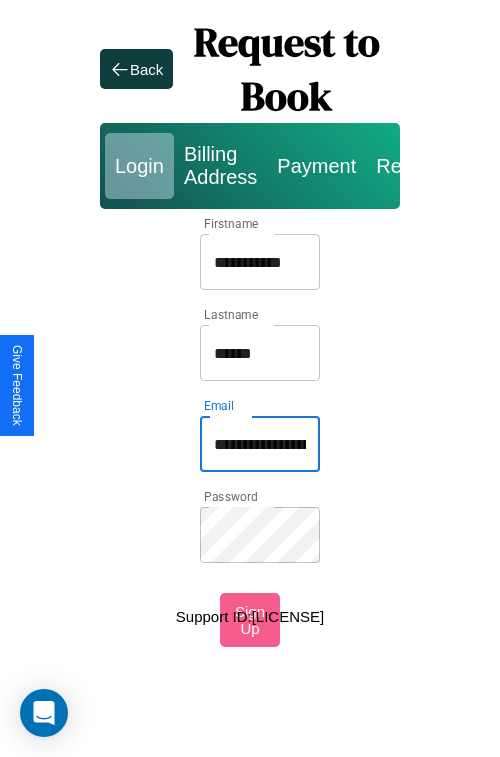type on "**********" 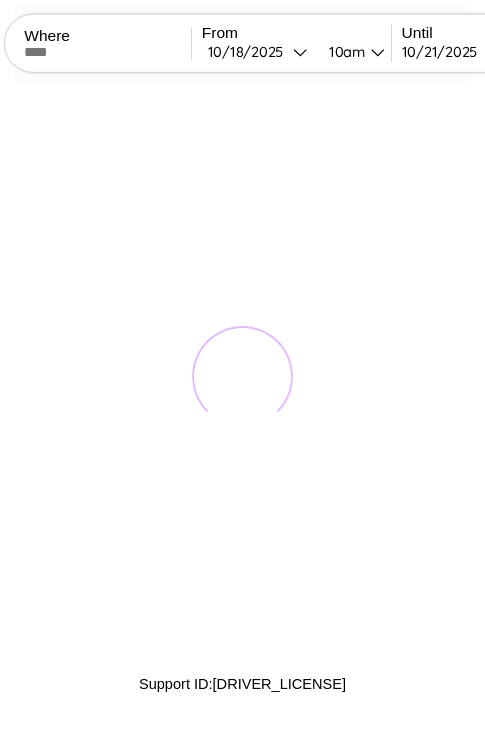scroll, scrollTop: 0, scrollLeft: 0, axis: both 